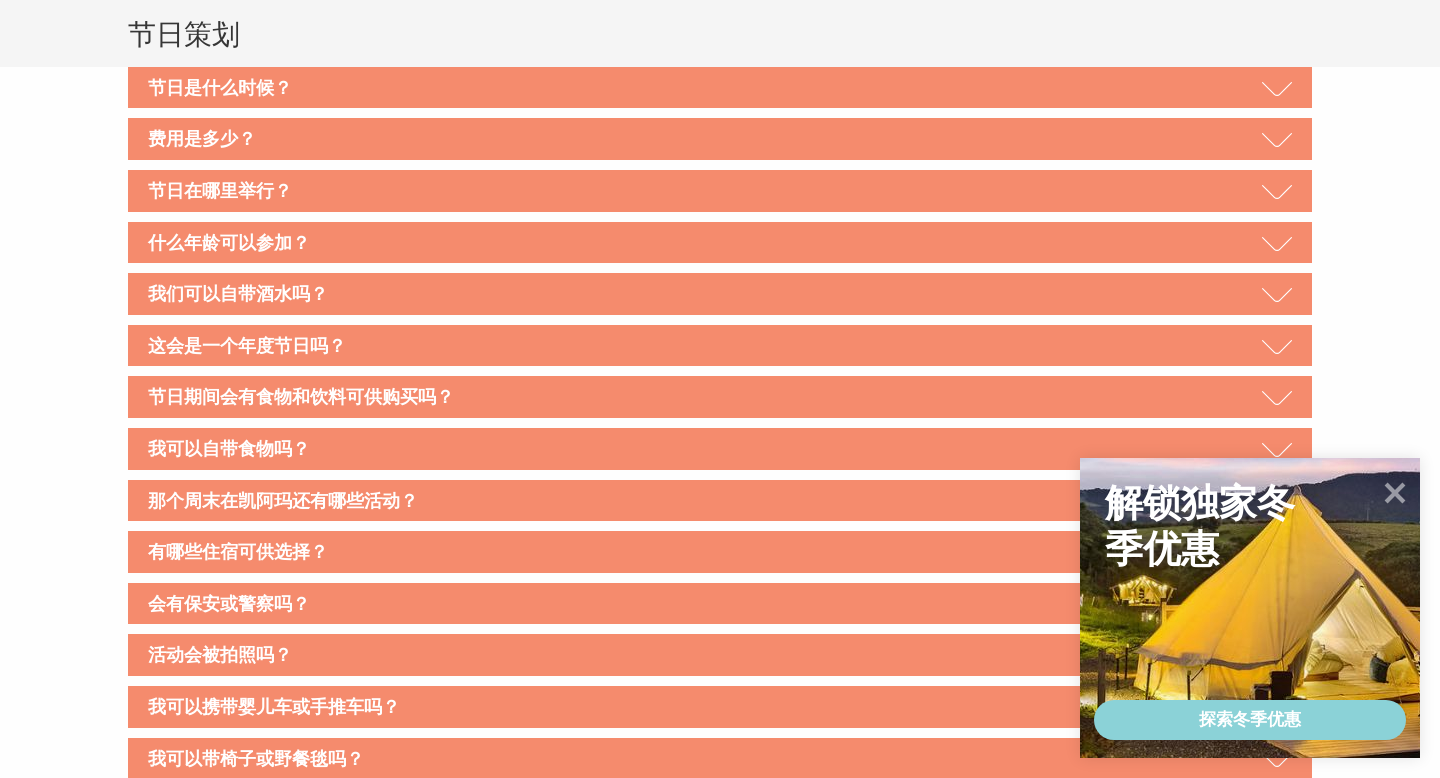scroll, scrollTop: 1596, scrollLeft: 0, axis: vertical 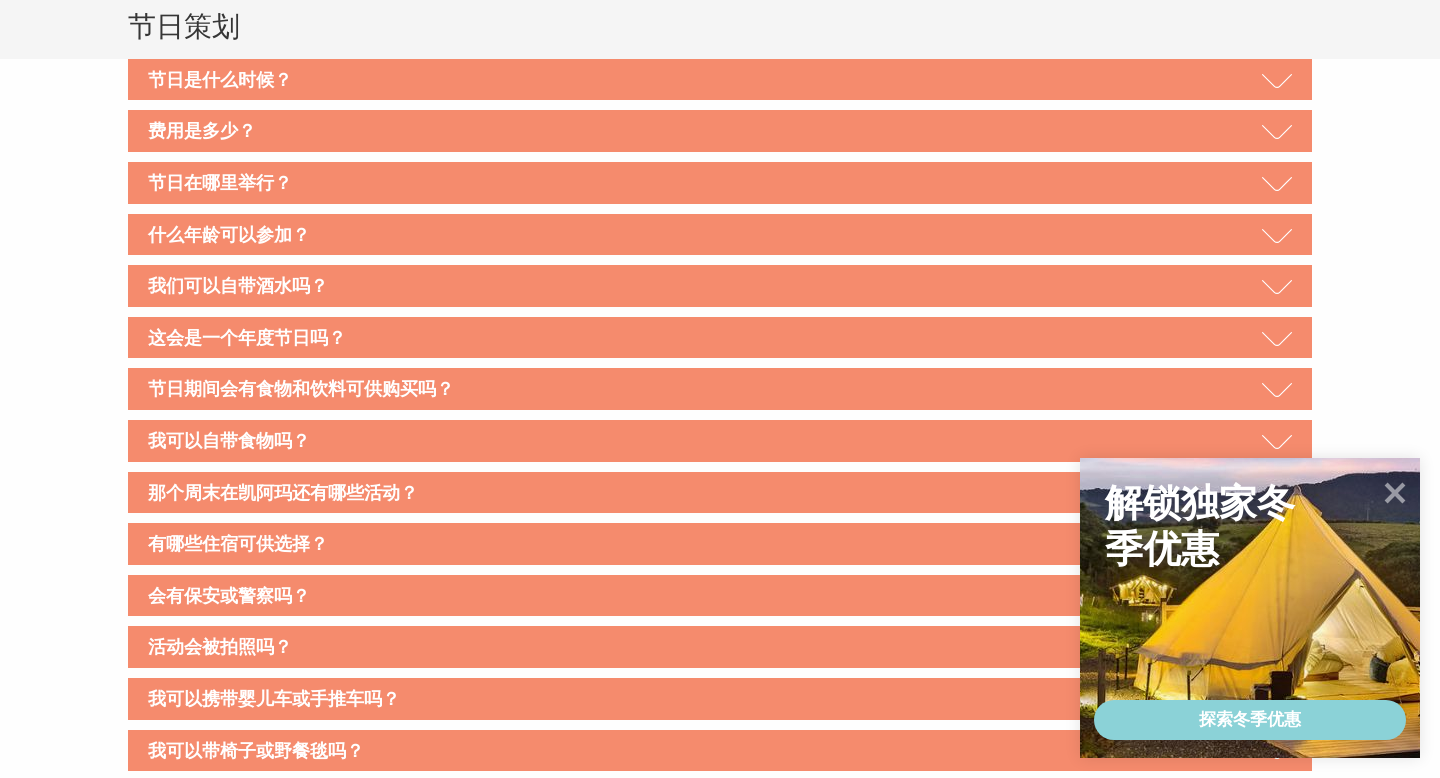 click on "那个周末在凯阿玛还有哪些活动？" at bounding box center [720, 493] 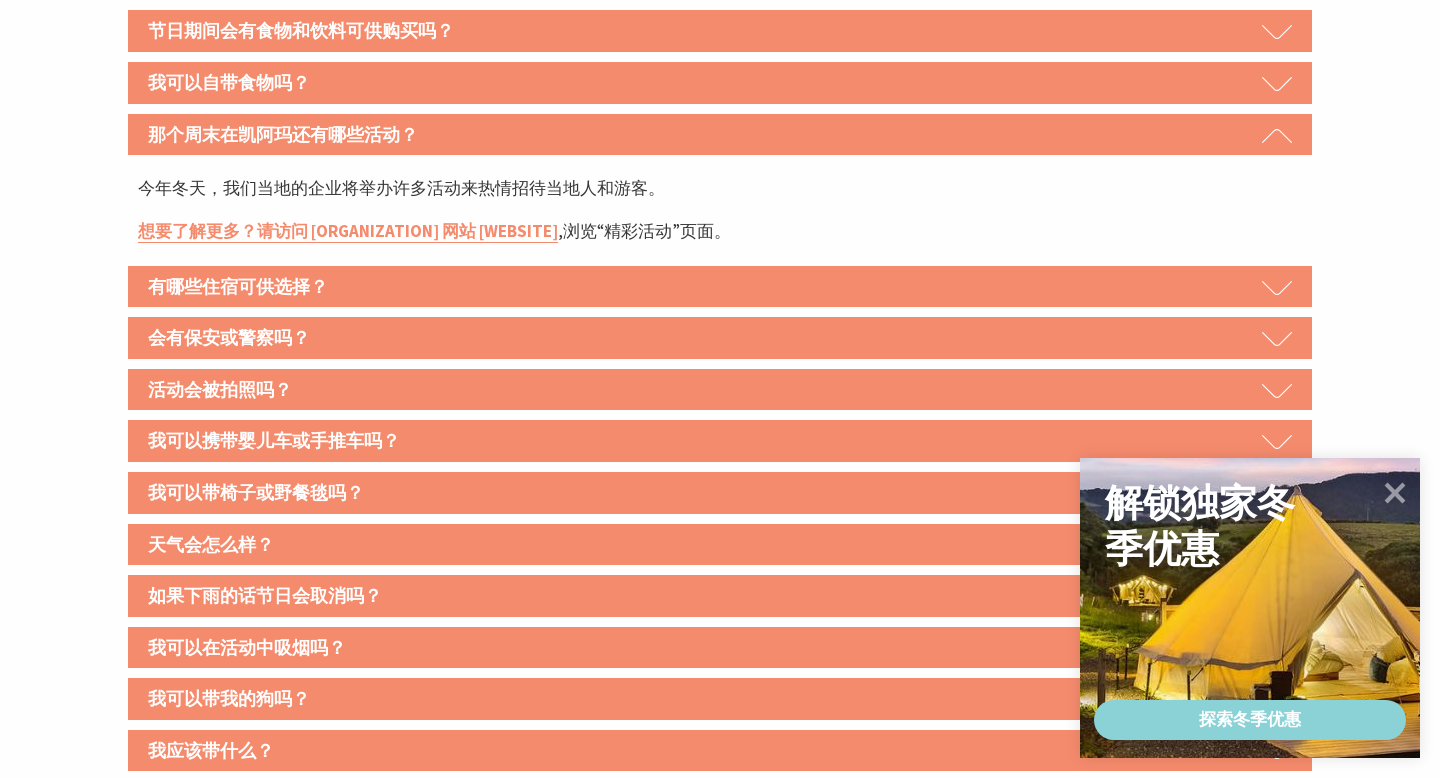 scroll, scrollTop: 1981, scrollLeft: 0, axis: vertical 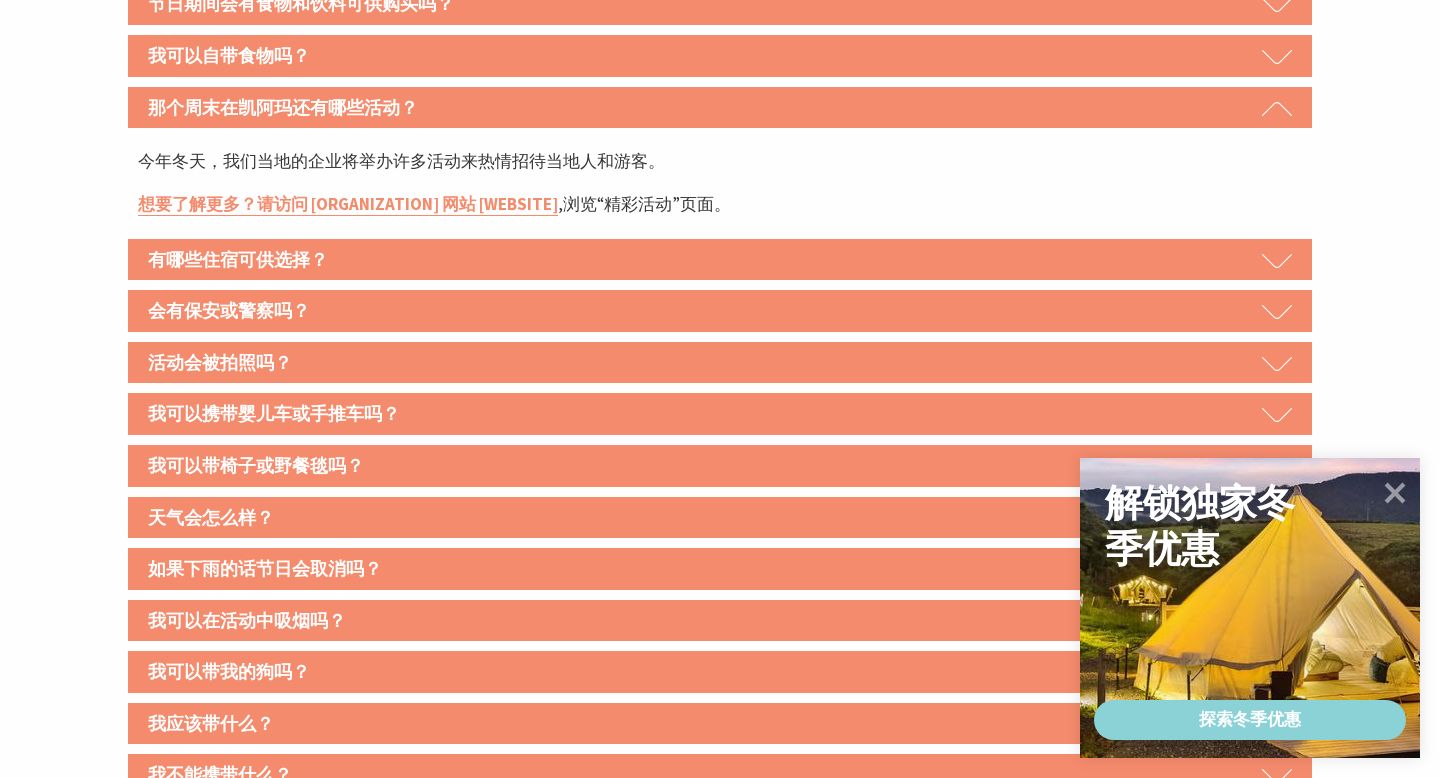 click on "天气会怎么样？" at bounding box center [720, 518] 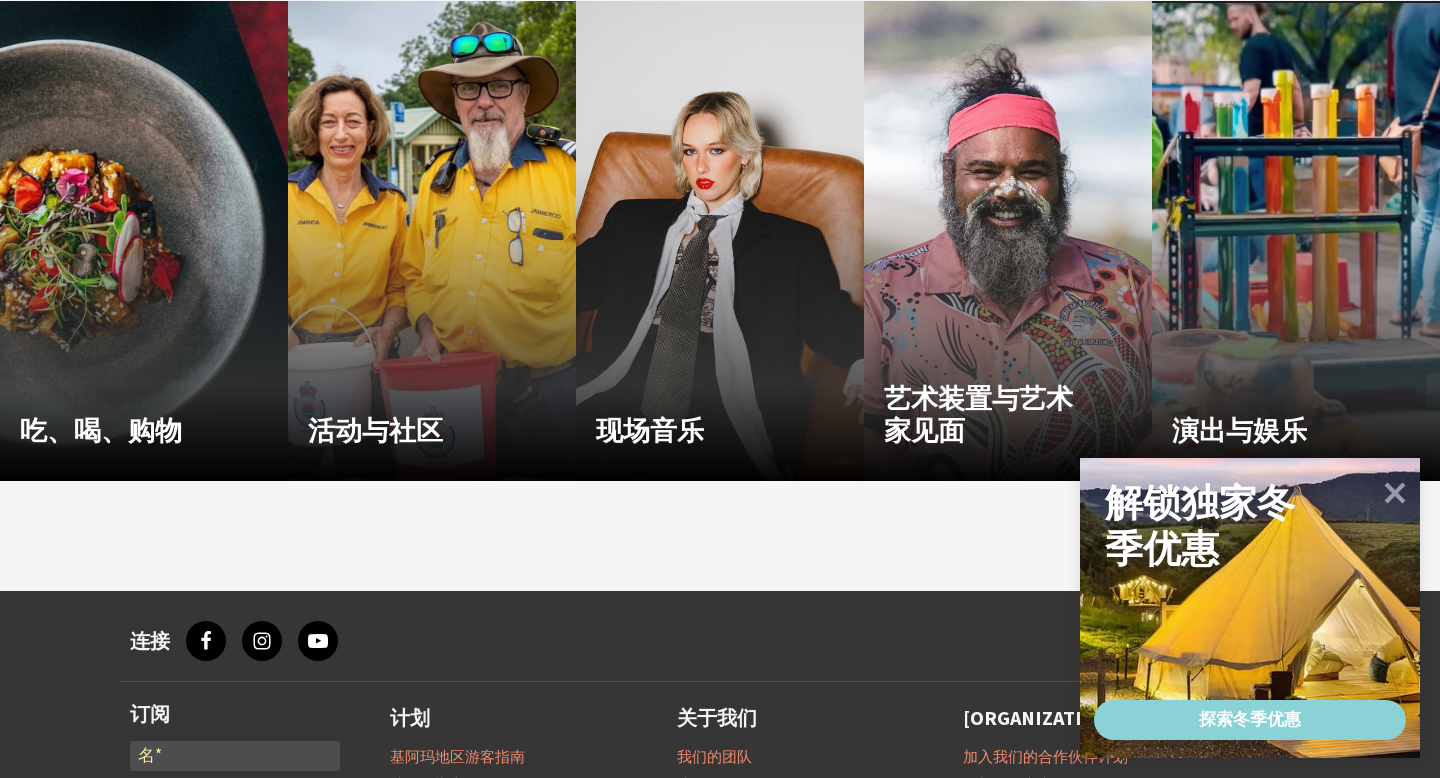 scroll, scrollTop: 4099, scrollLeft: 0, axis: vertical 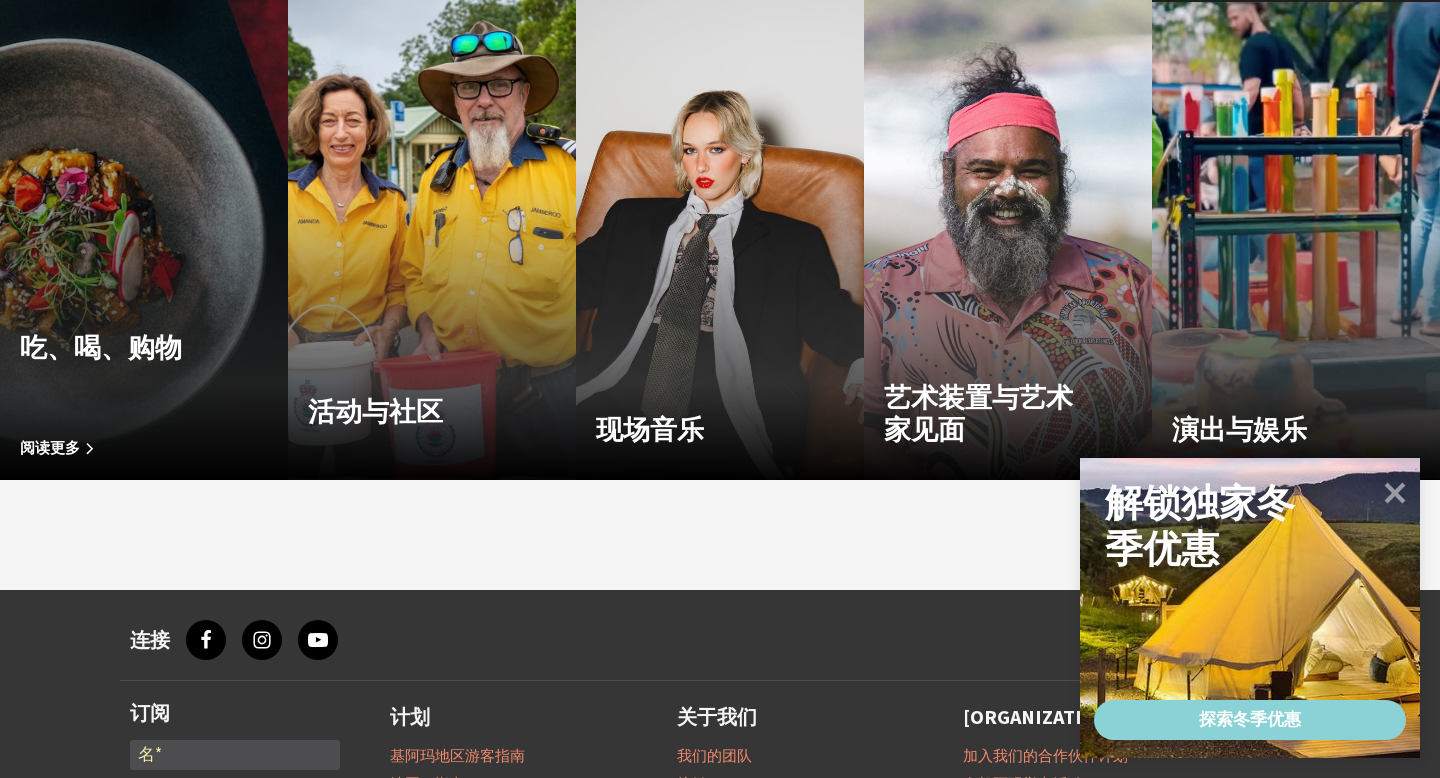 click on "使用自定义图像
吃、喝、购物
阅读更多" at bounding box center (144, 240) 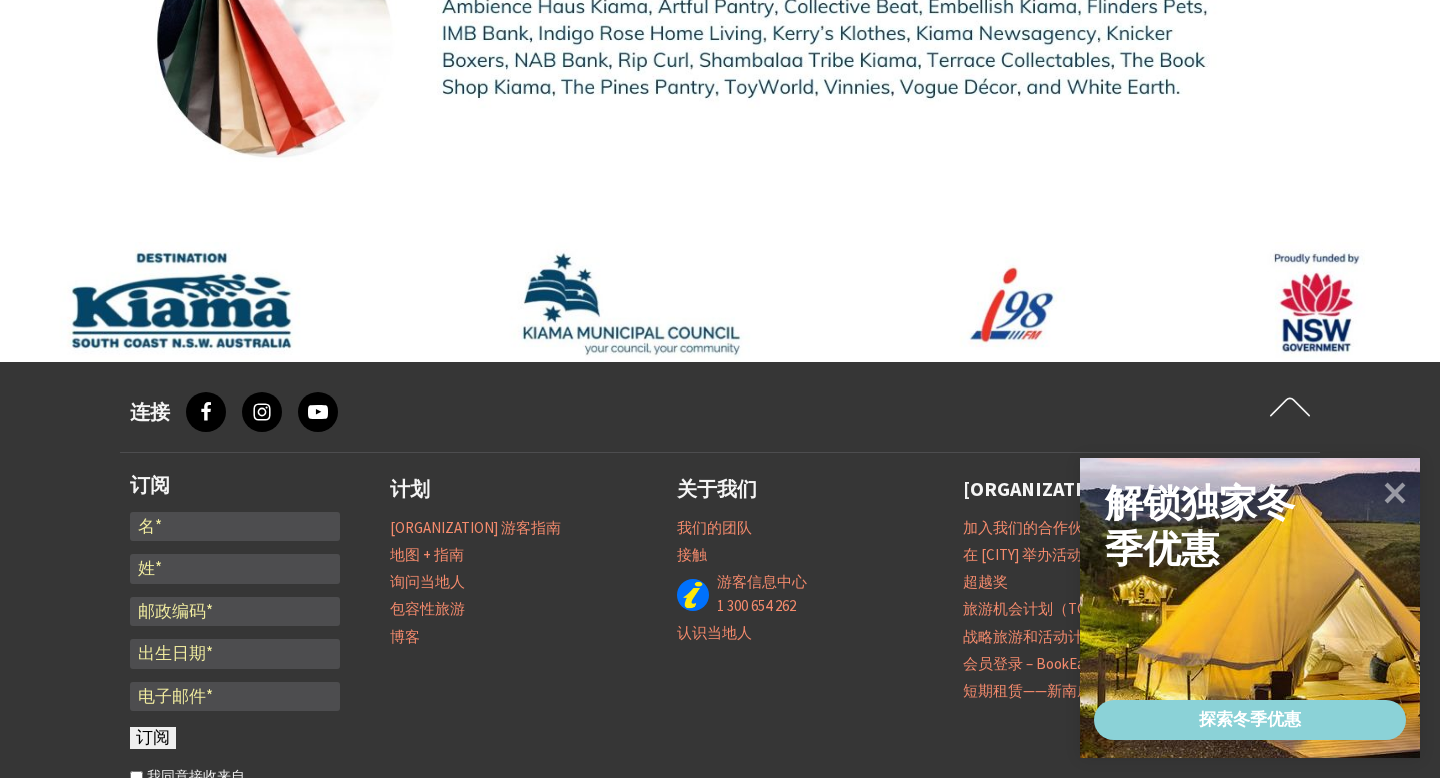scroll, scrollTop: 8954, scrollLeft: 0, axis: vertical 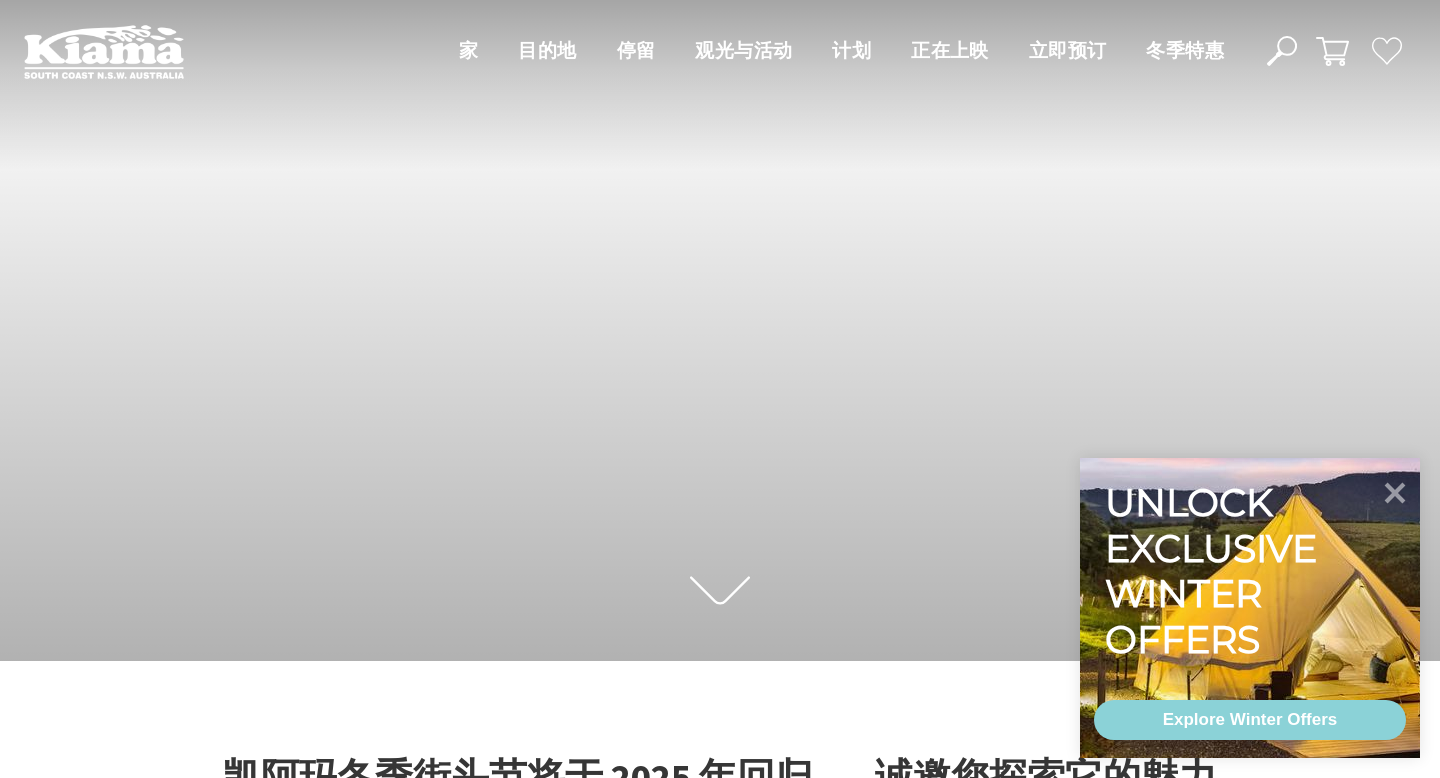 click 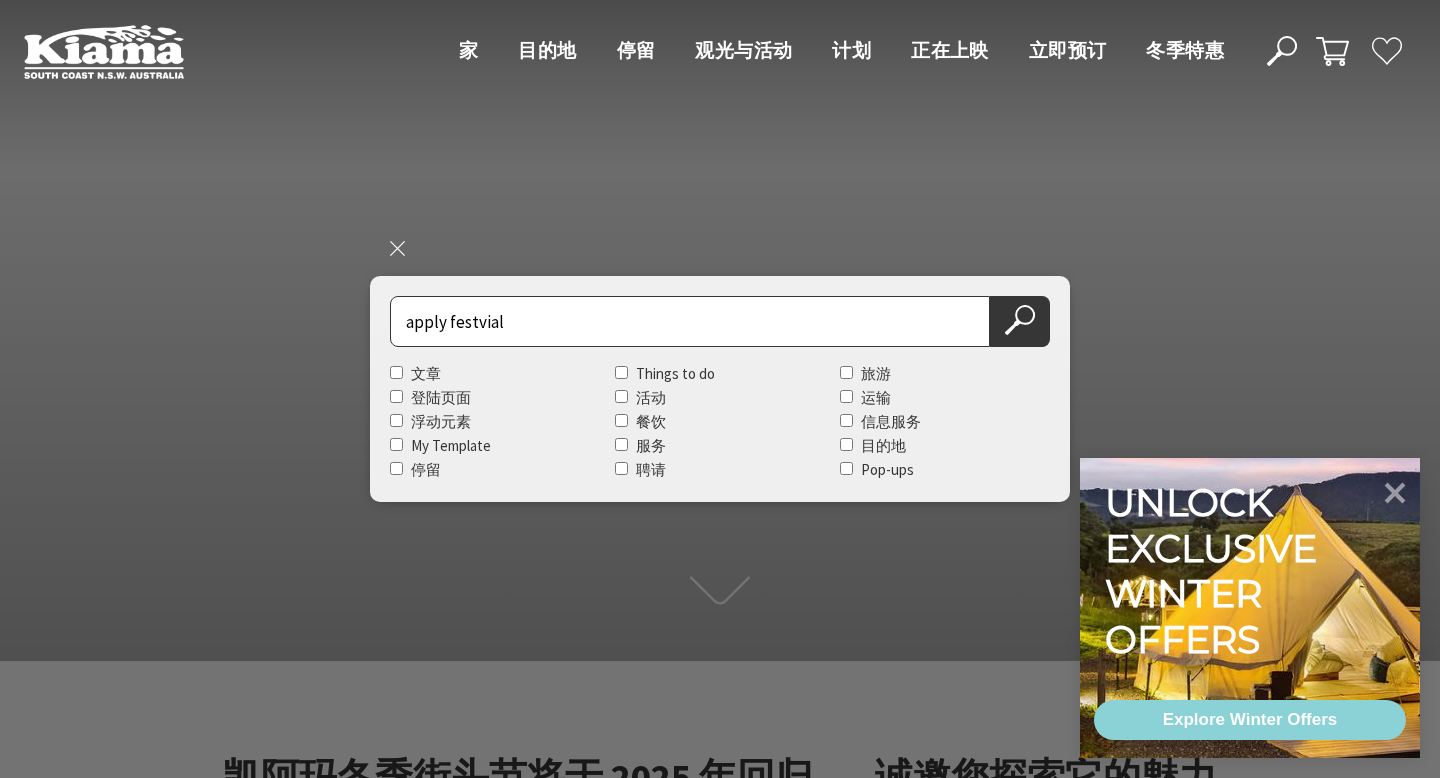 type on "apply festvial" 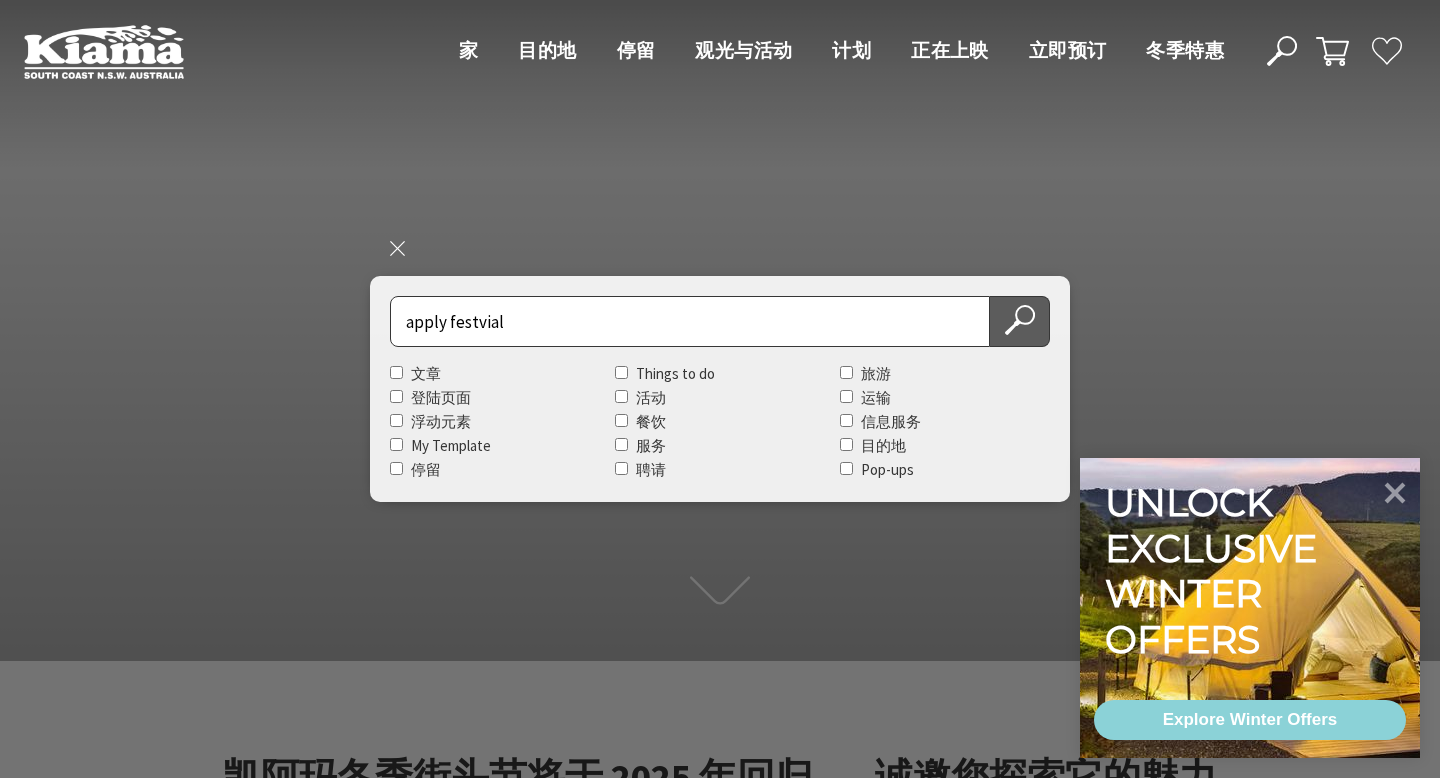 click 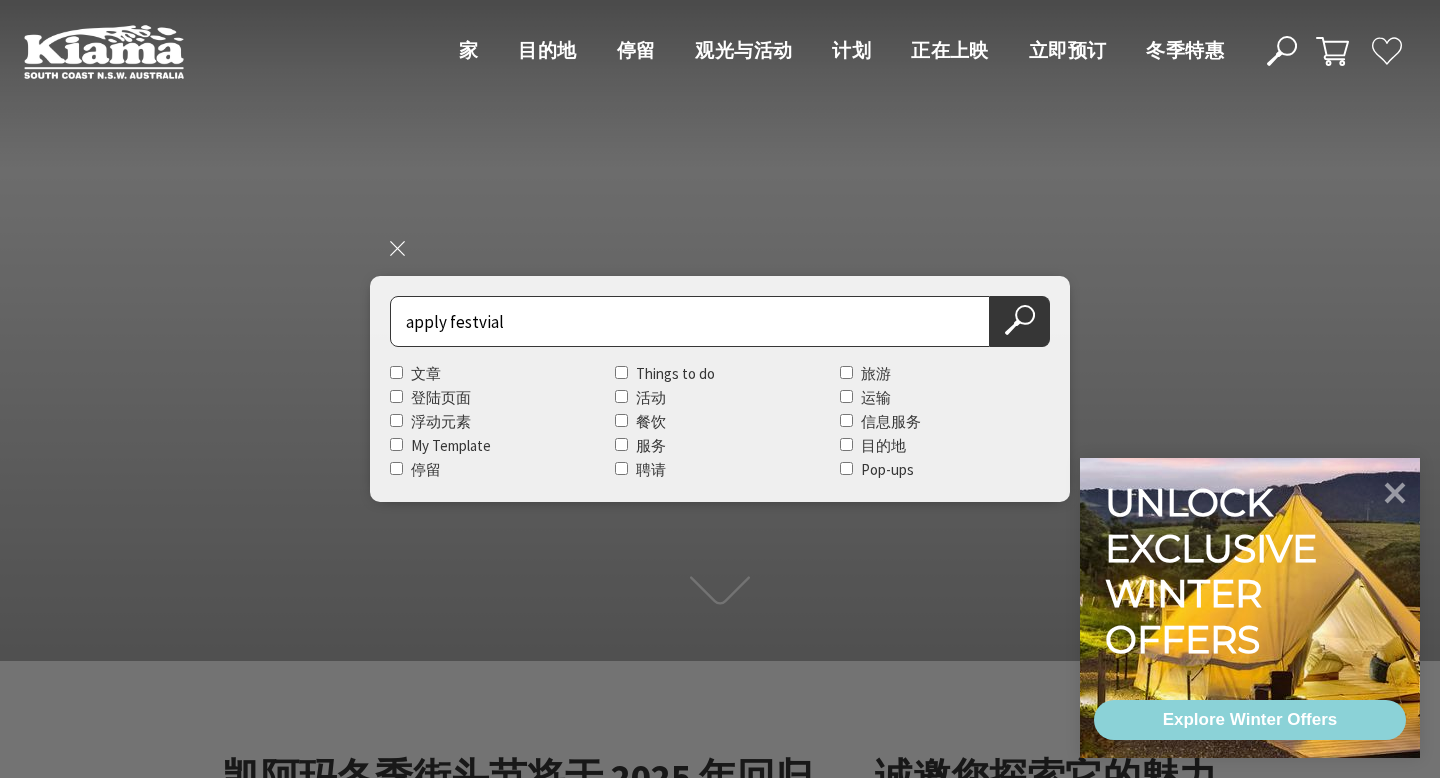 click on "解锁独家冬季优惠
探索冬季优惠" at bounding box center [1270, 628] 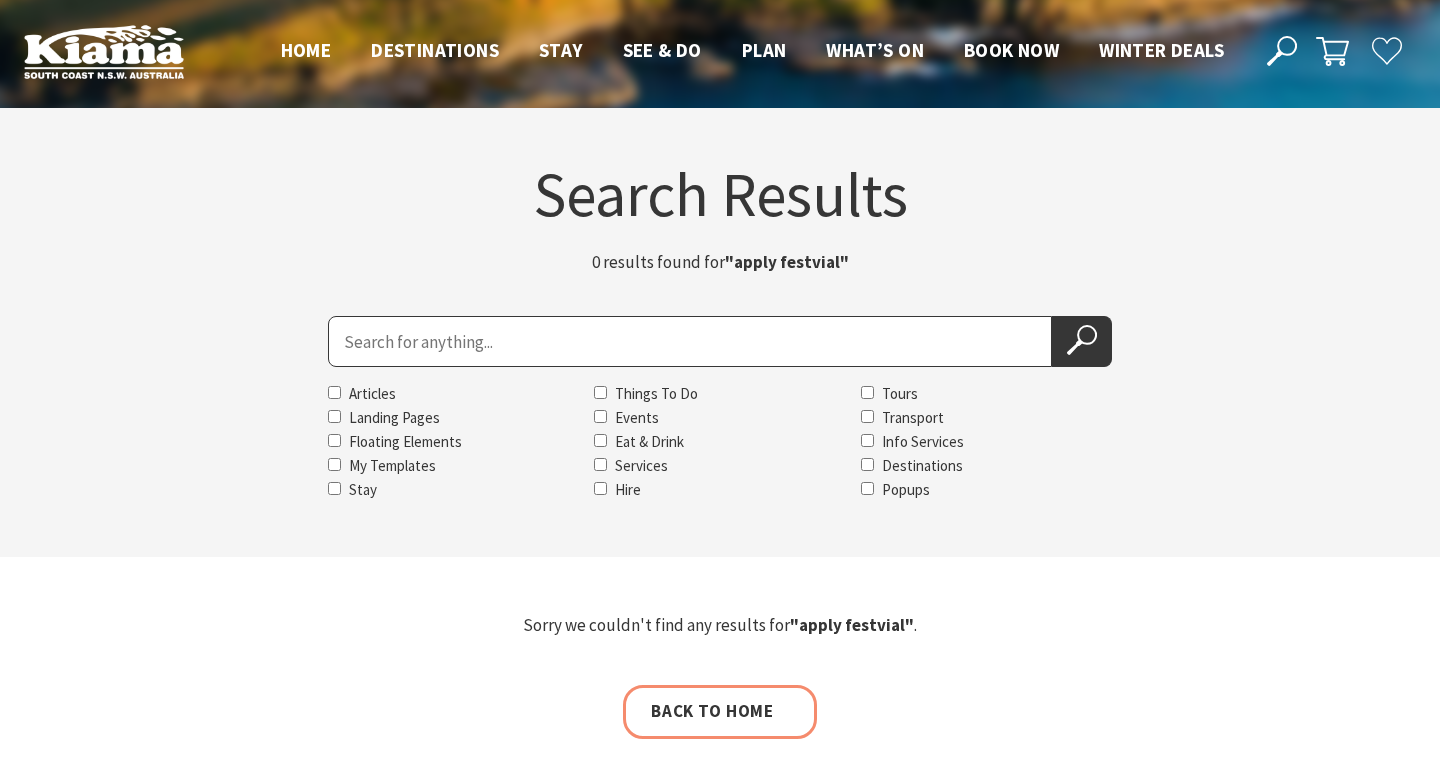 scroll, scrollTop: 0, scrollLeft: 0, axis: both 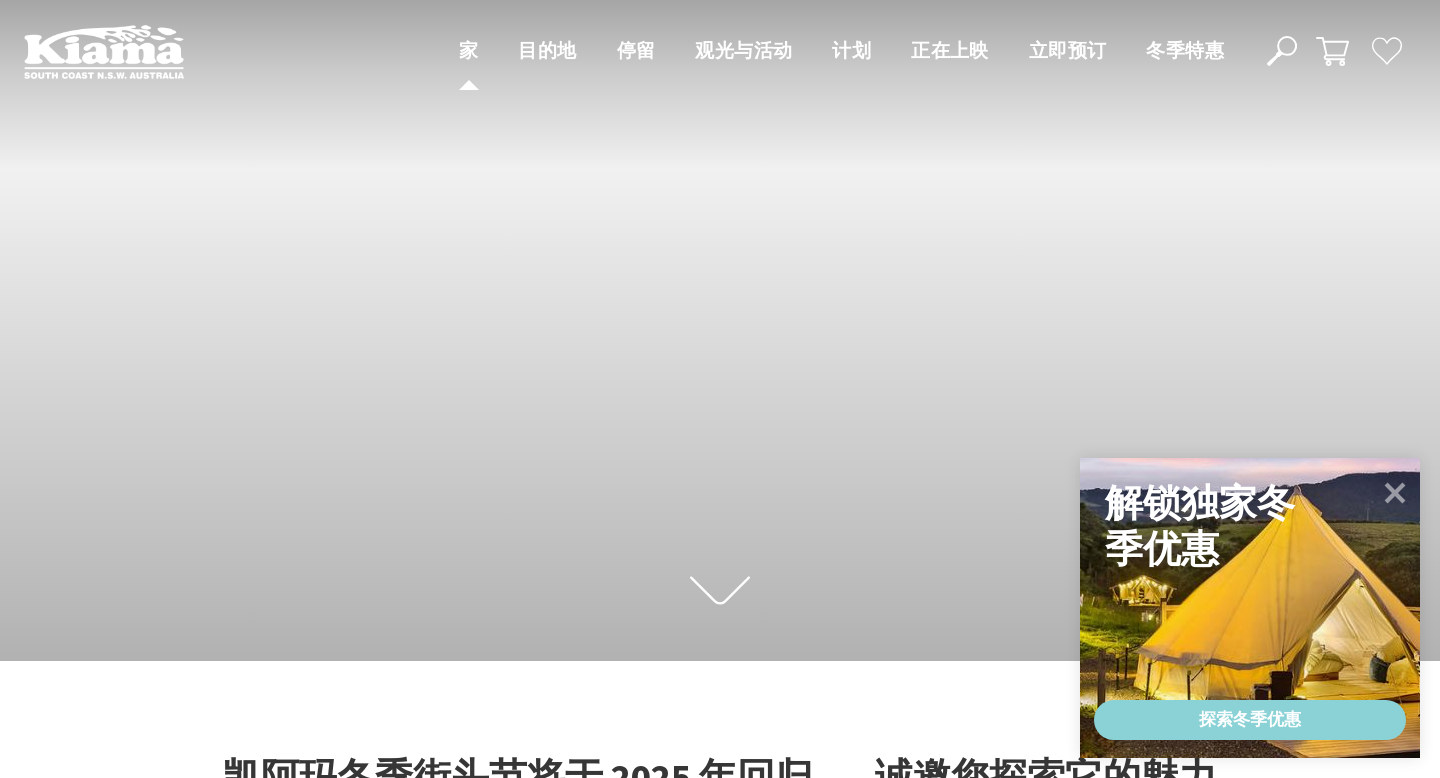 click on "家" at bounding box center (468, 50) 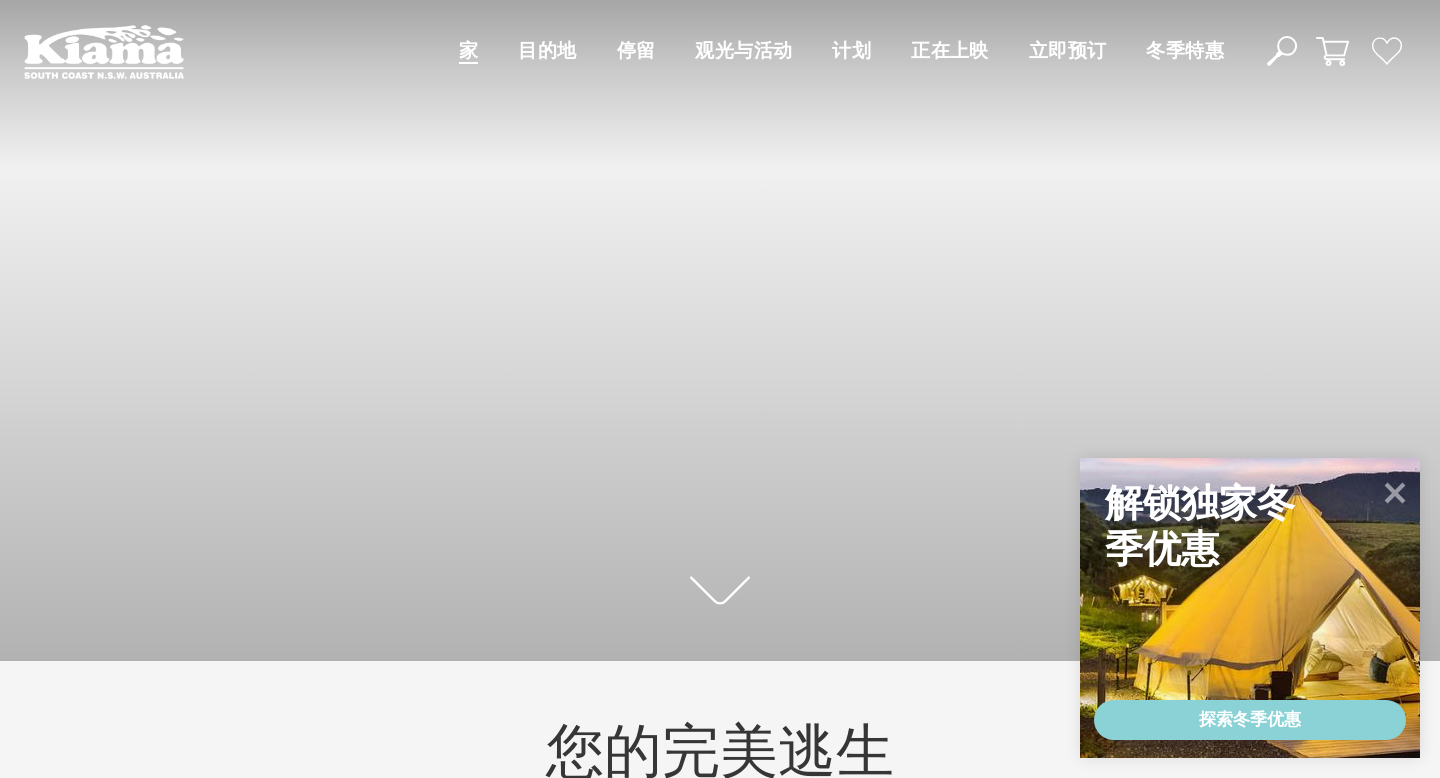 scroll, scrollTop: 149, scrollLeft: 0, axis: vertical 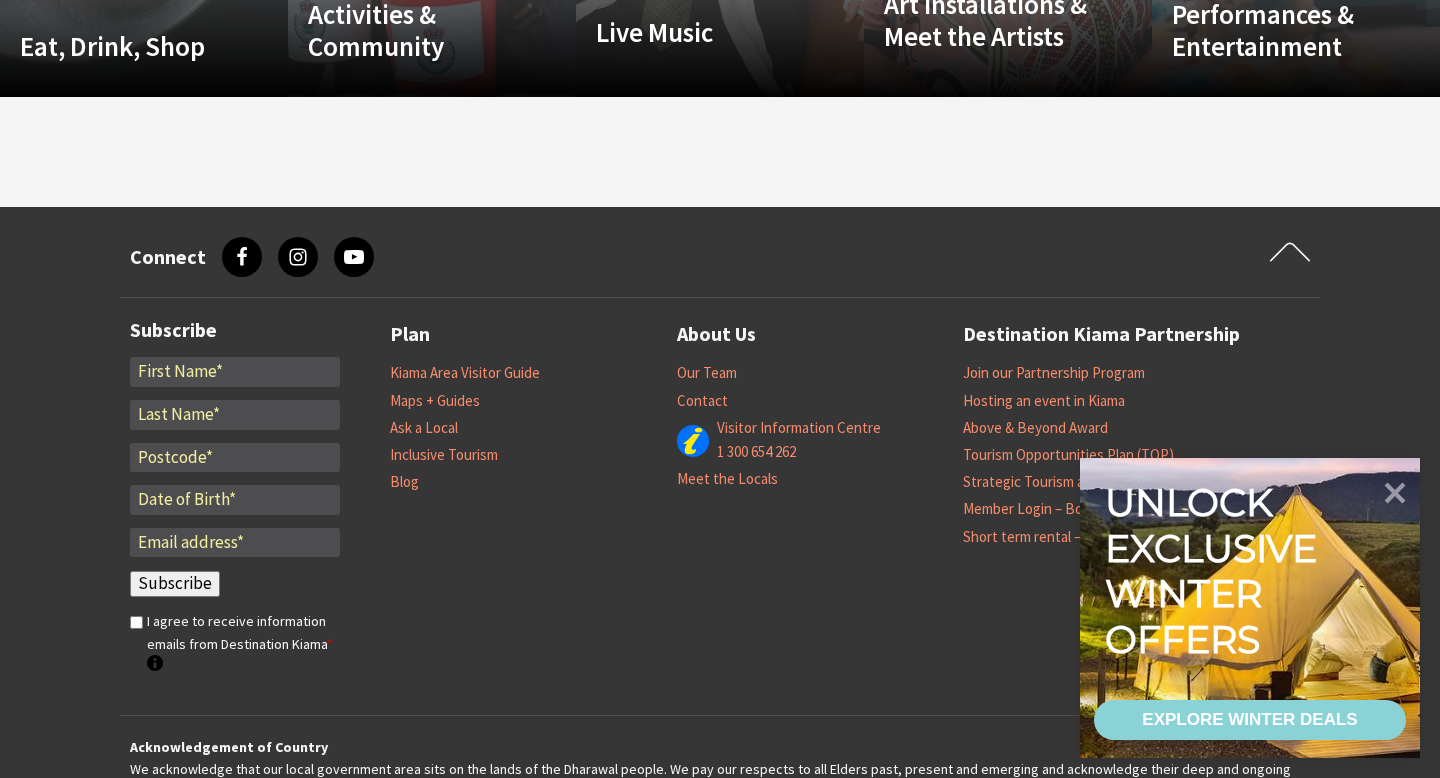 click on "*" at bounding box center [235, 372] 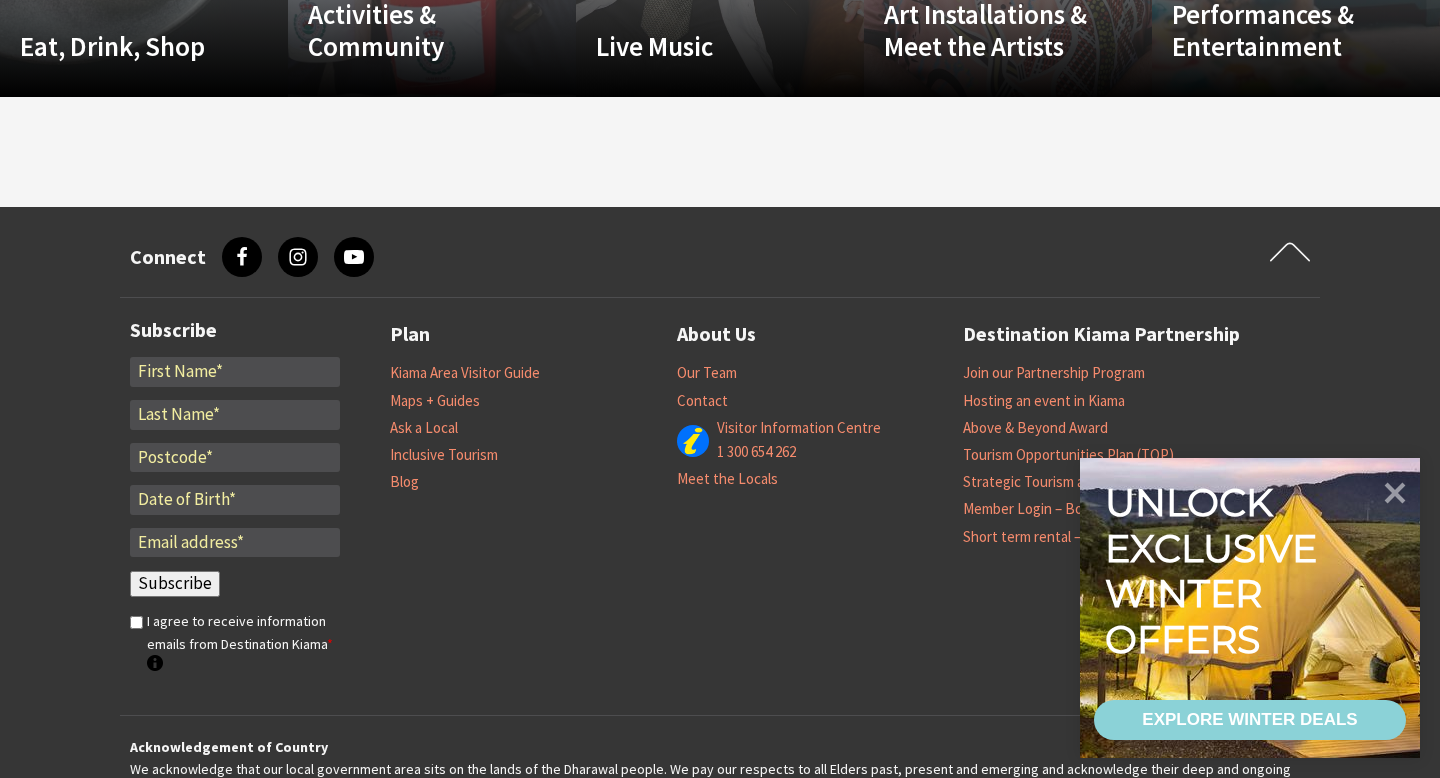 type on "[LAST]" 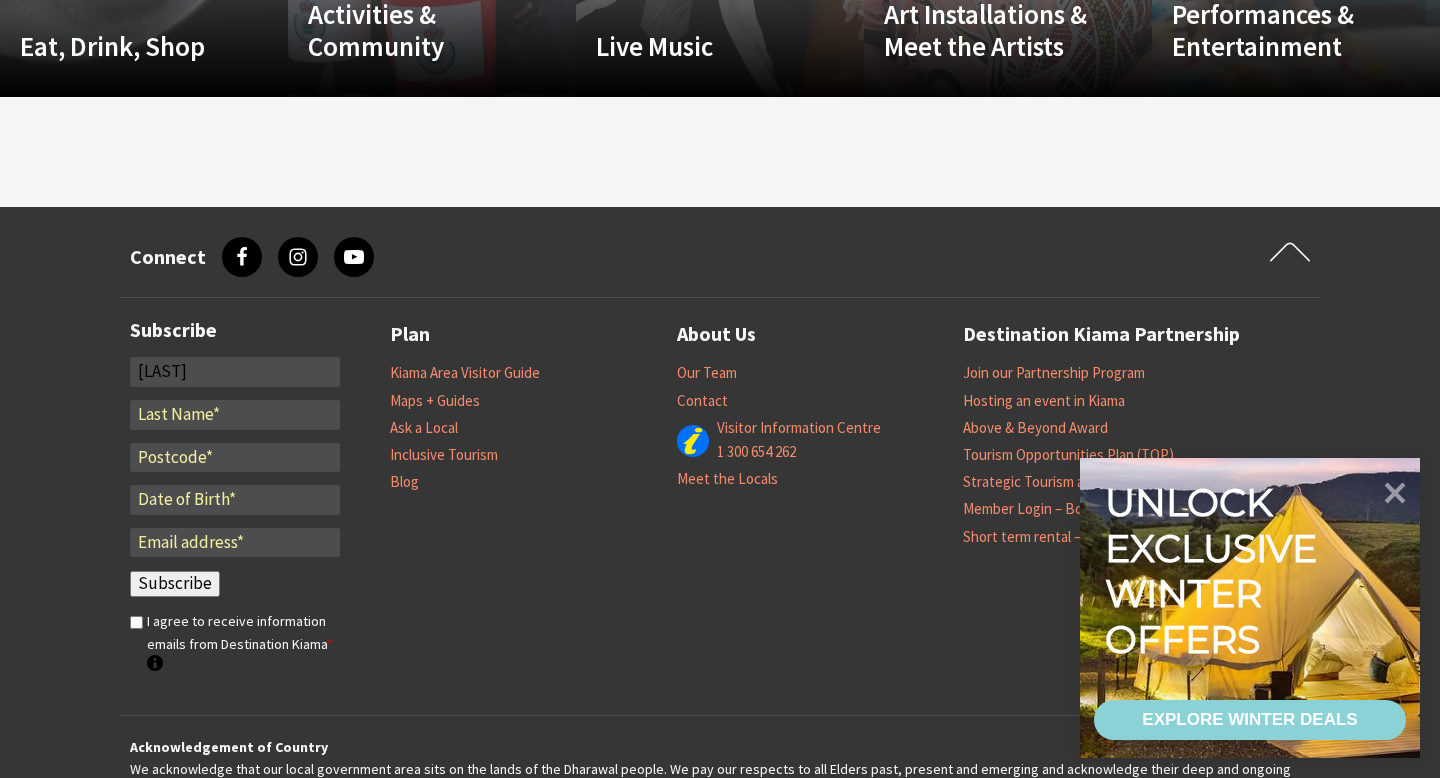 type on "[LAST]" 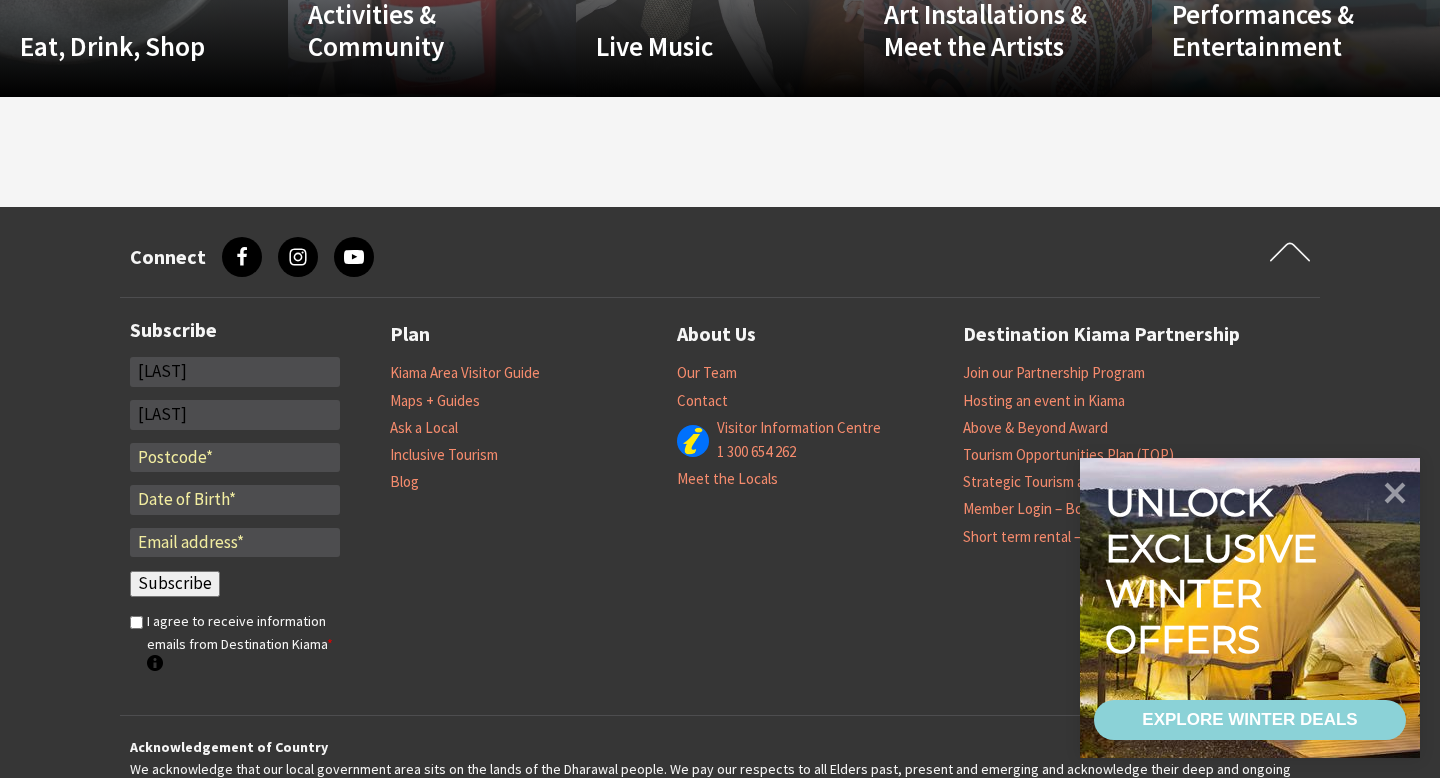 type on "2134" 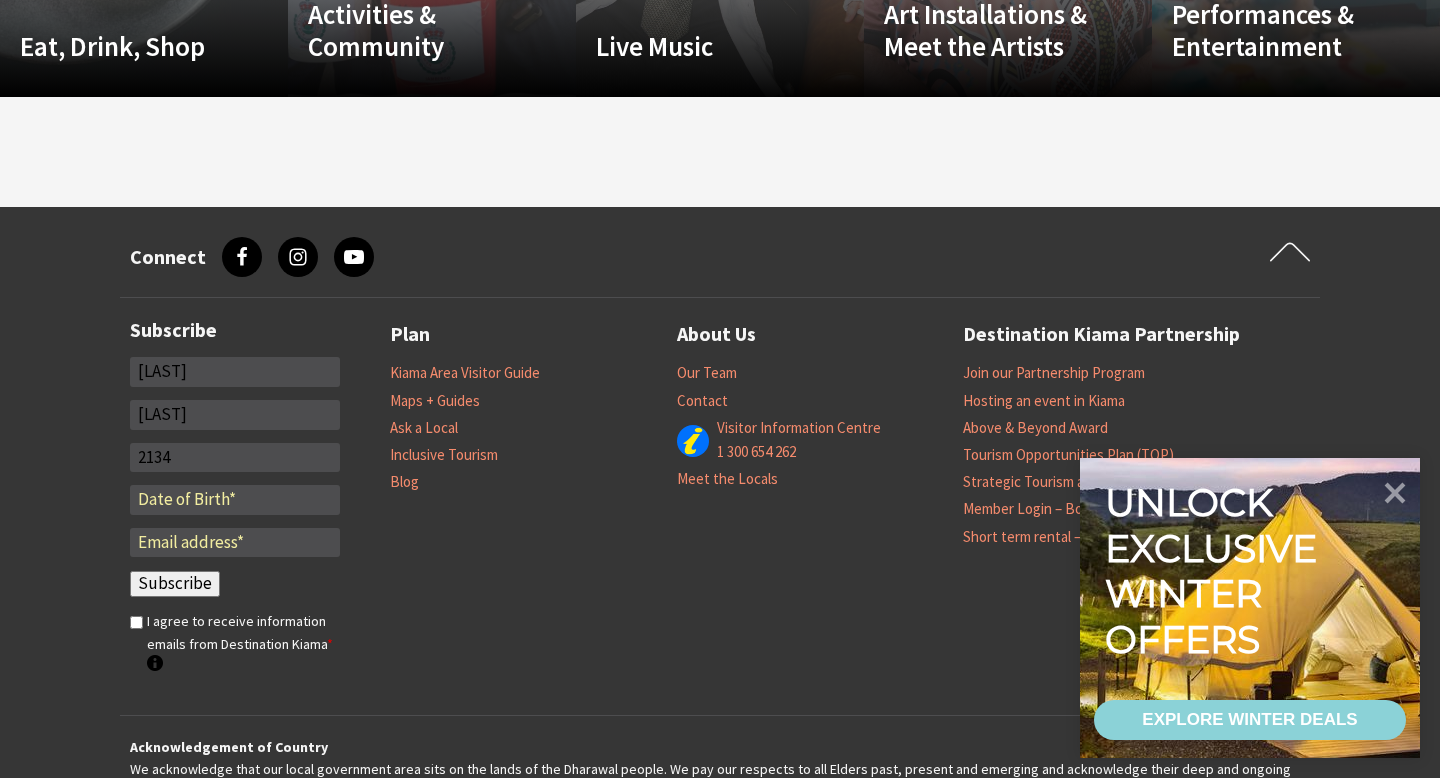 type on "[USERNAME]@[DOMAIN]" 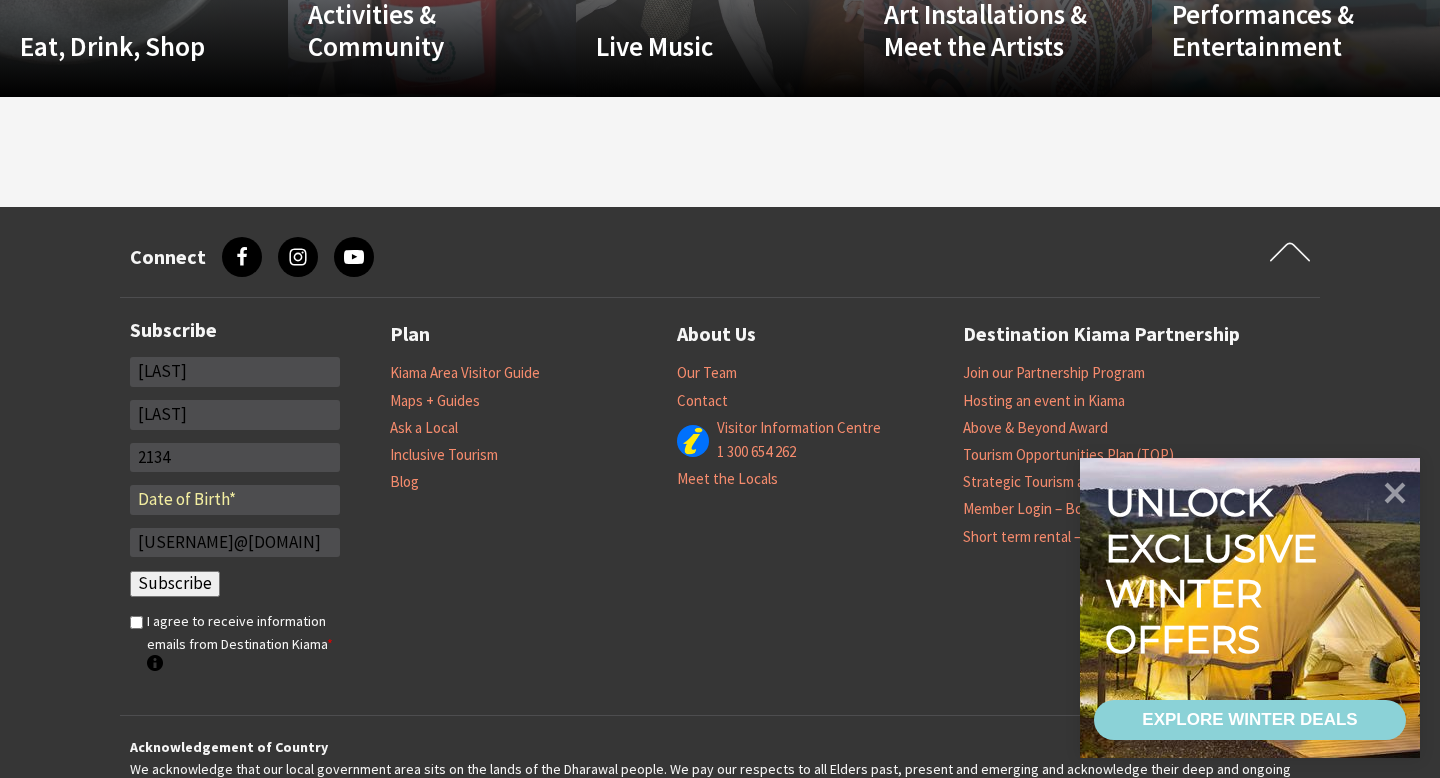 click at bounding box center (235, 500) 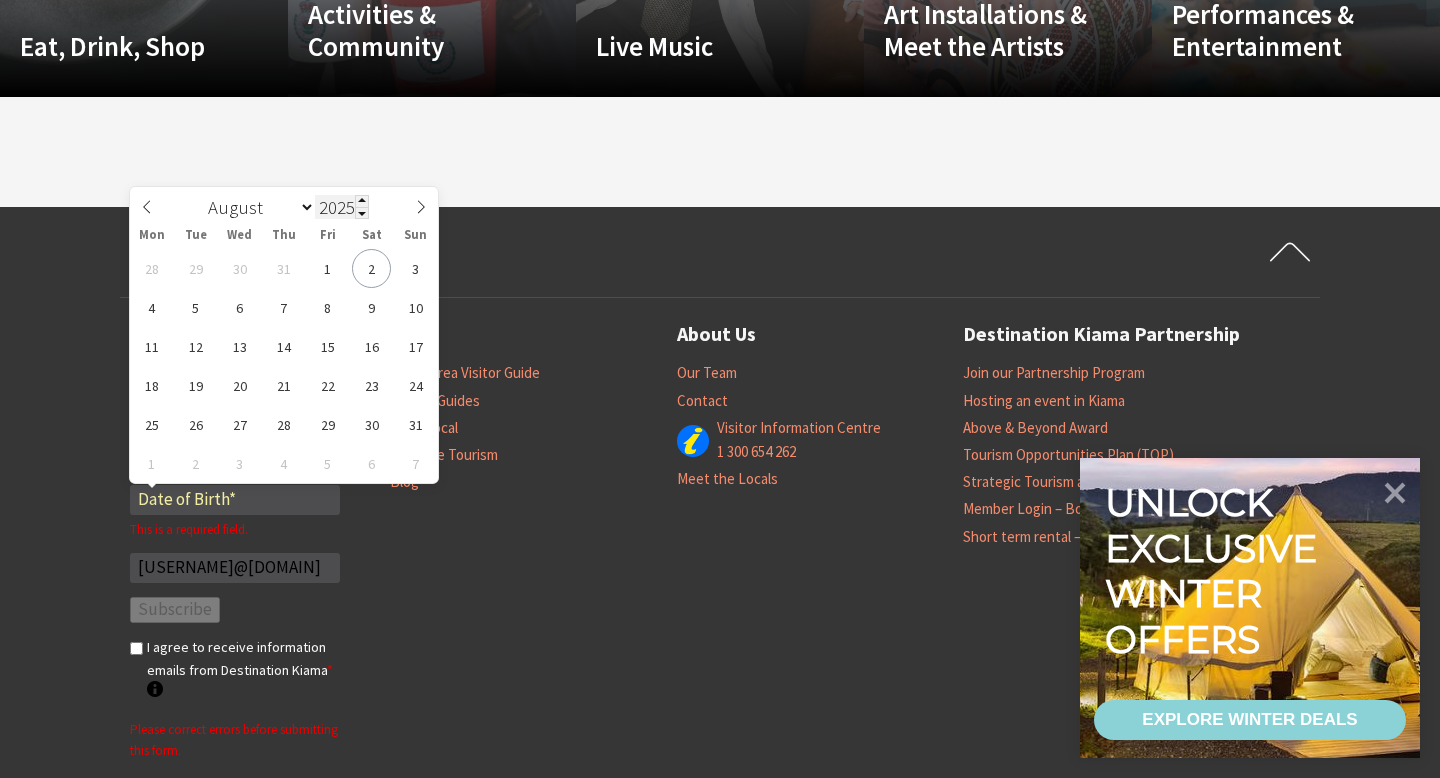 click on "2025" at bounding box center (342, 207) 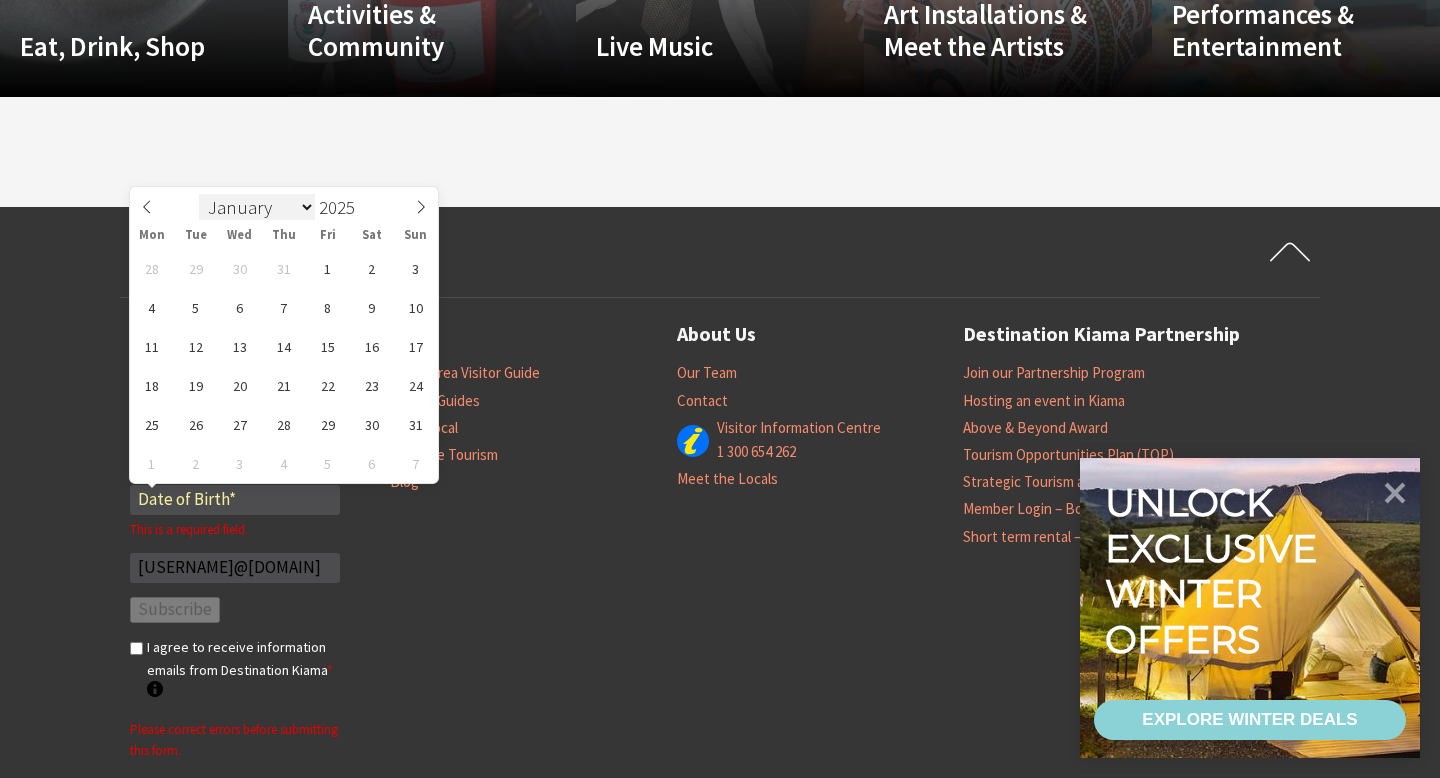 type on "[YEAR]" 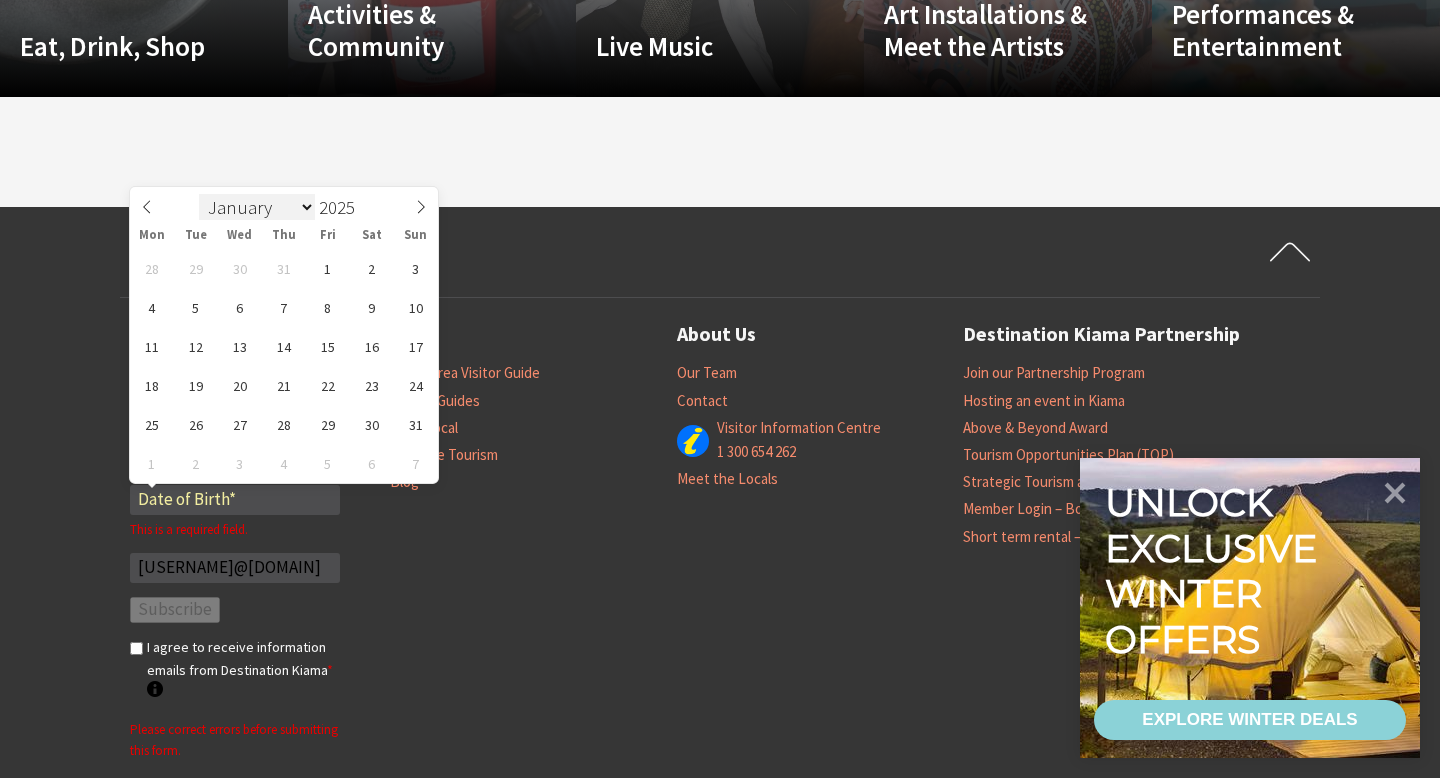 select on "6" 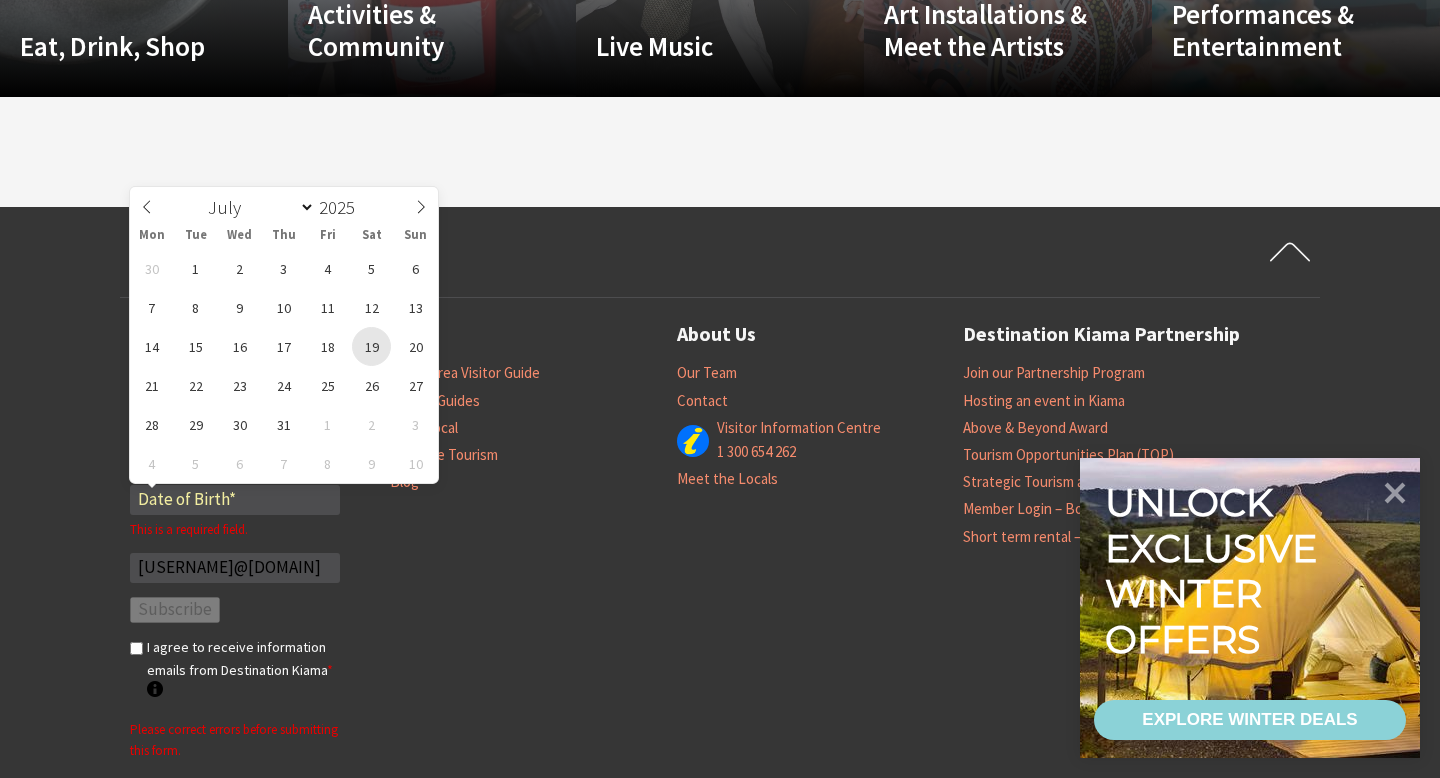click on "19" at bounding box center (371, 346) 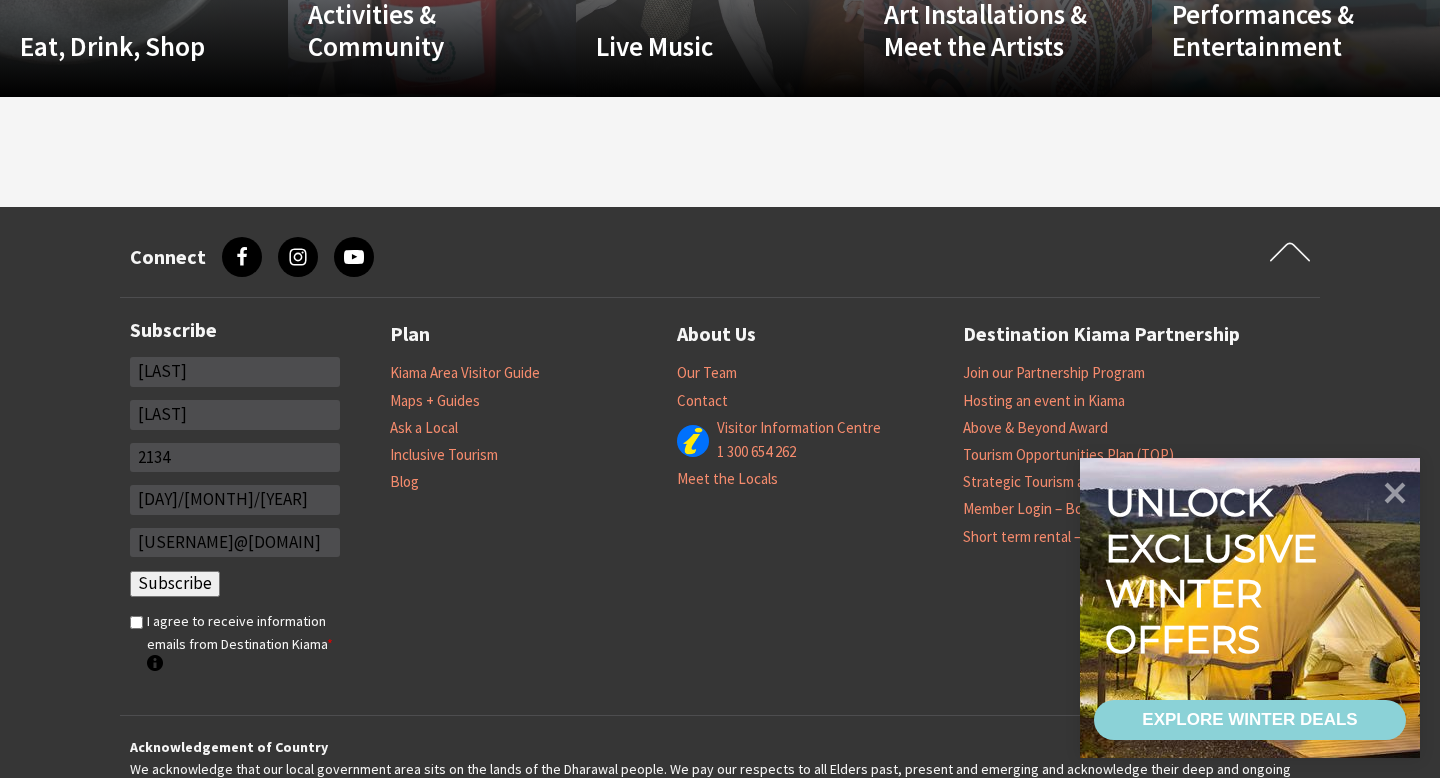 click on "I agree to receive information emails from Destination Kiama  *
Destination Kiama emails no more frequently than 6 per year. We will not share your information or provide you with any spam like content." at bounding box center [136, 622] 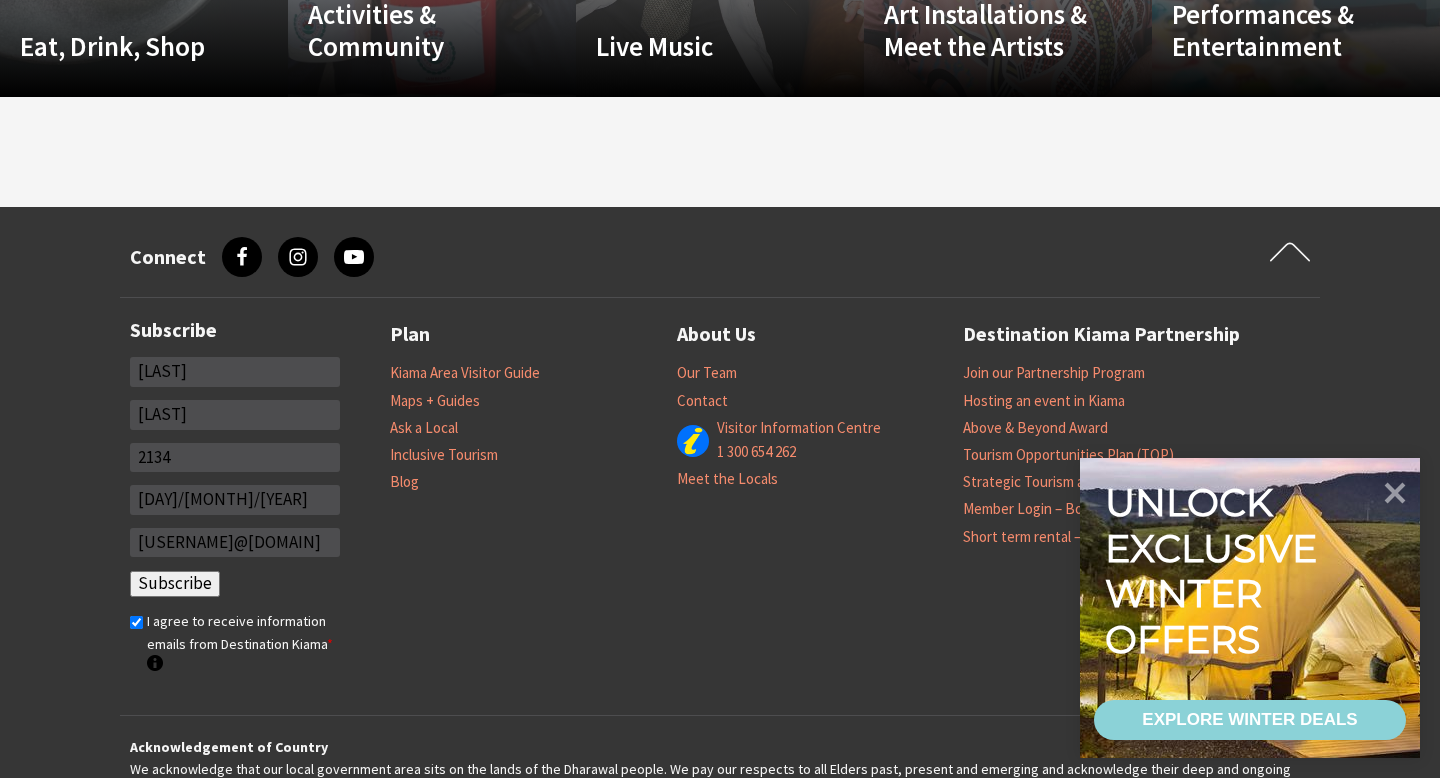 click on "Subscribe" at bounding box center [175, 584] 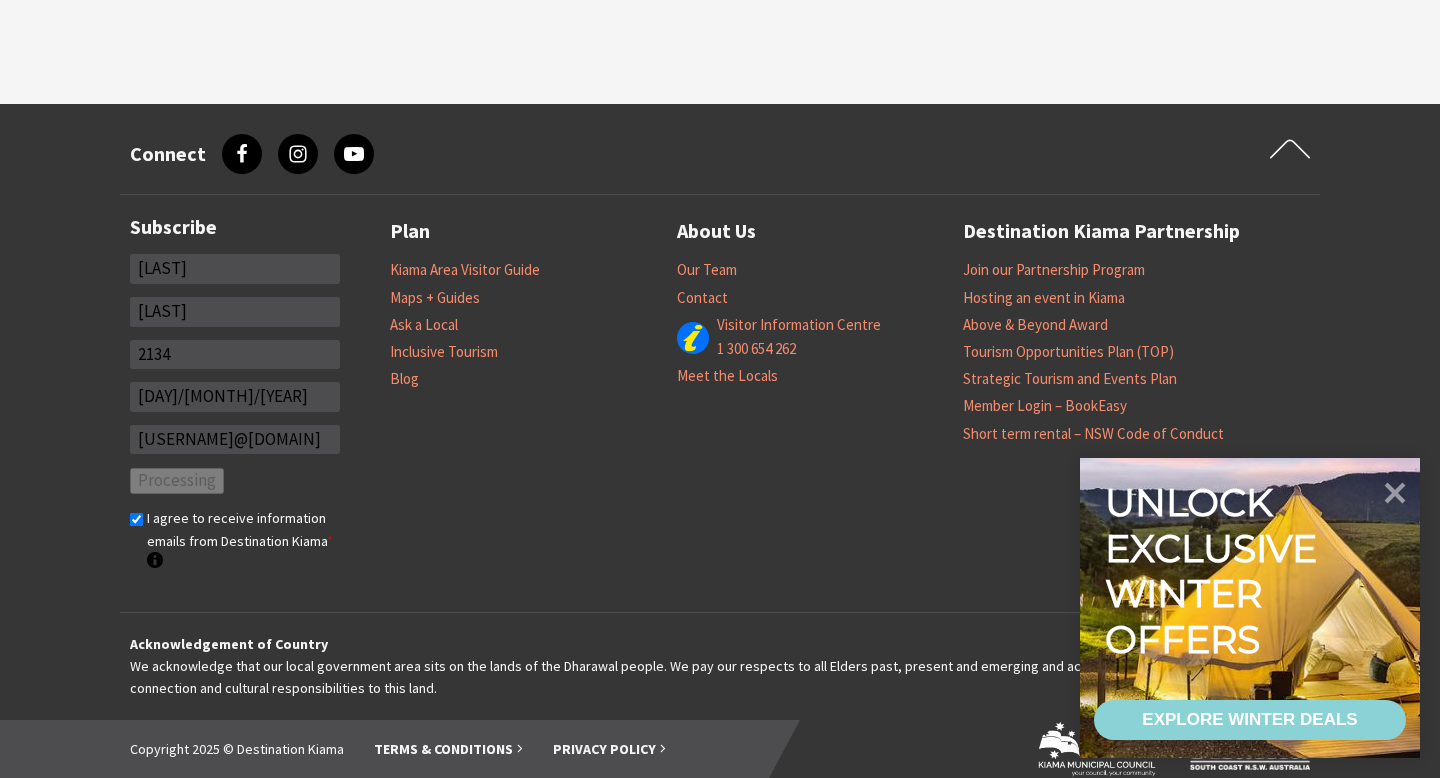 scroll, scrollTop: 4517, scrollLeft: 0, axis: vertical 